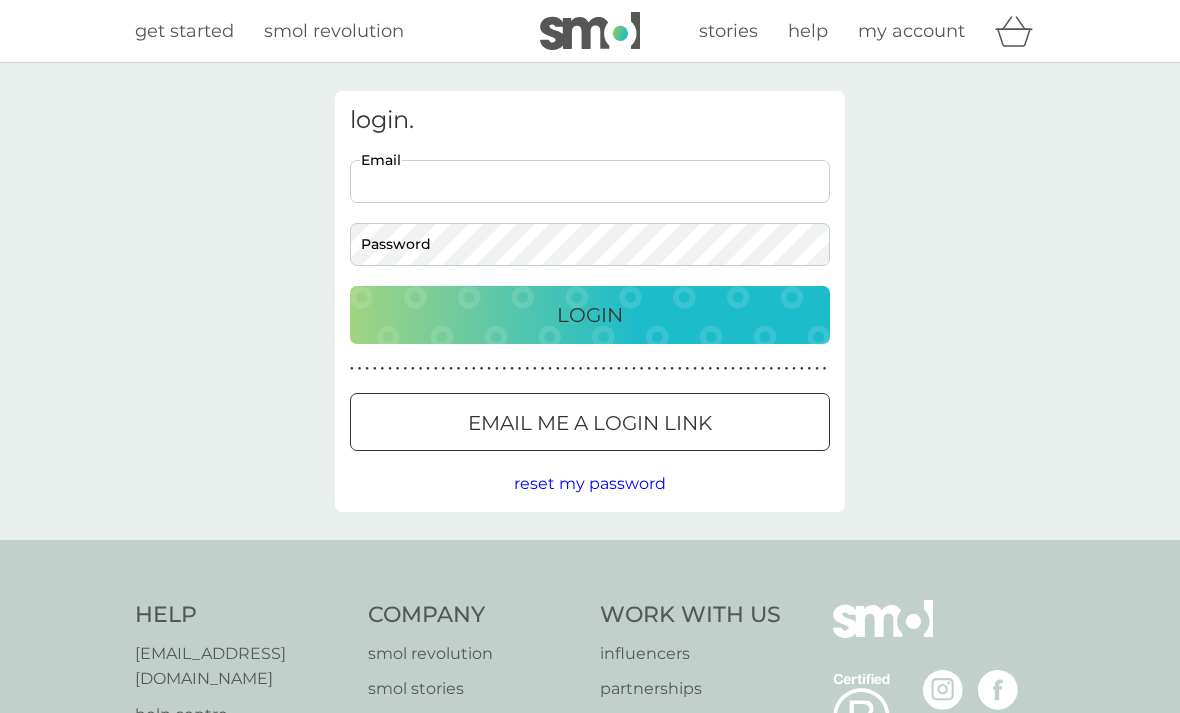 scroll, scrollTop: 0, scrollLeft: 0, axis: both 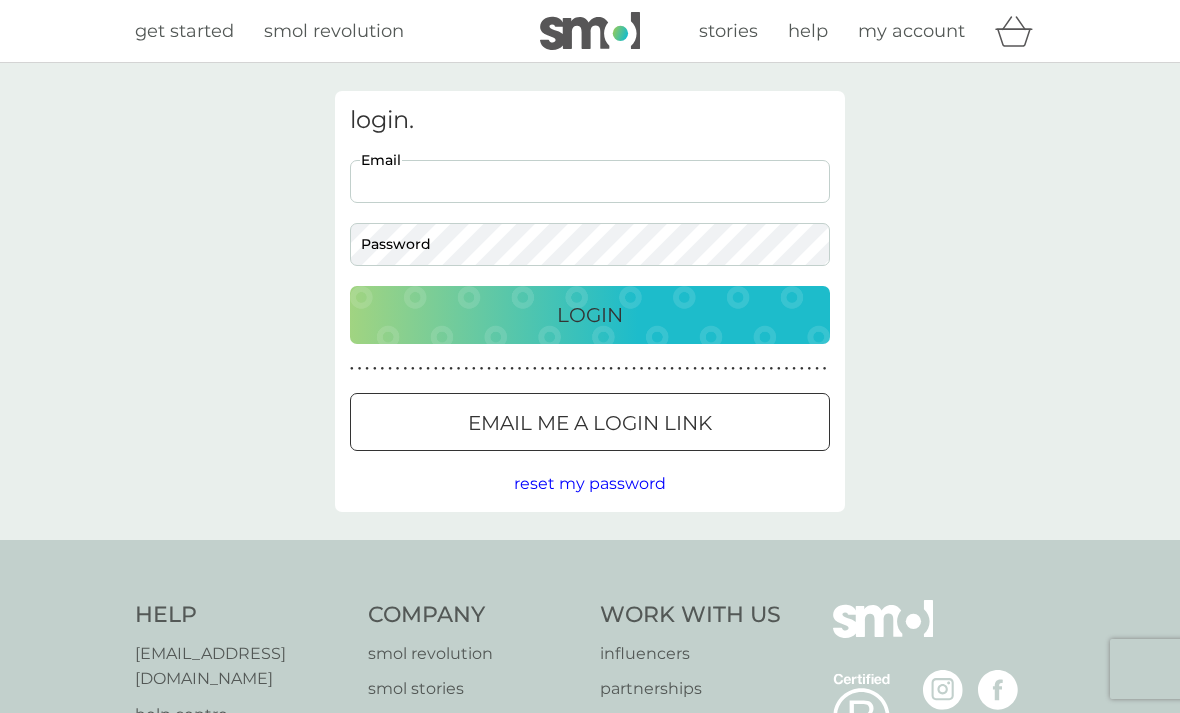 type on "lucindajane@live.co.uk" 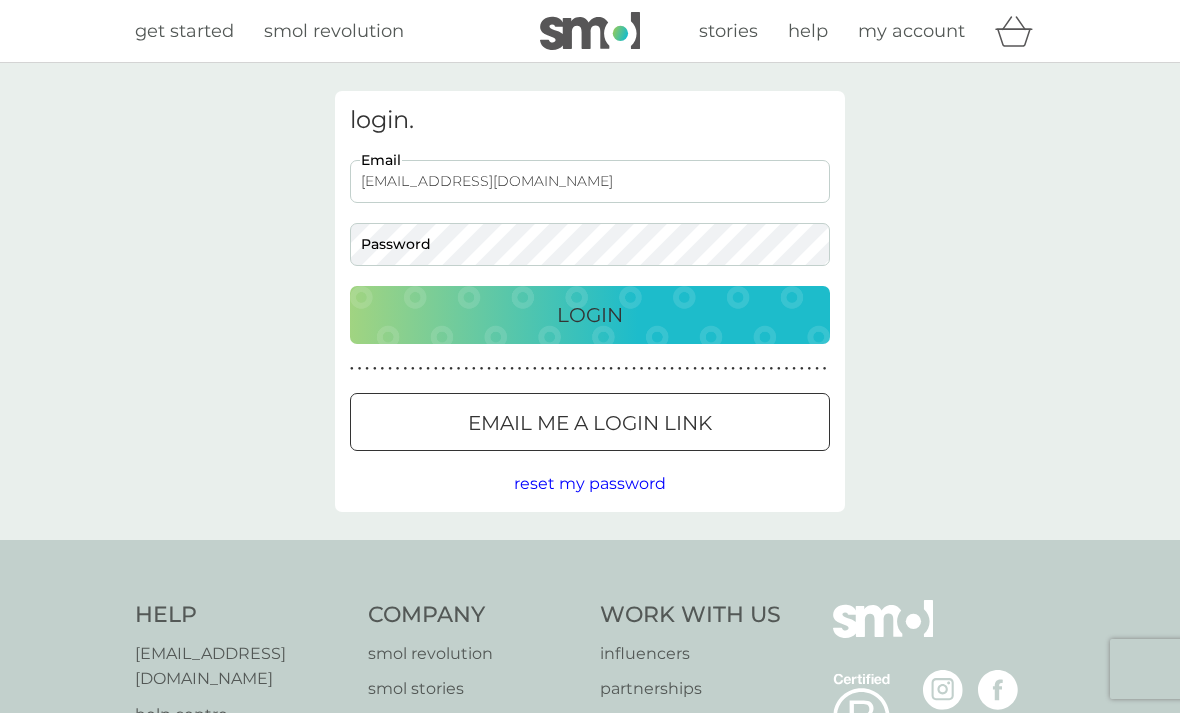 click on "Login" at bounding box center [590, 315] 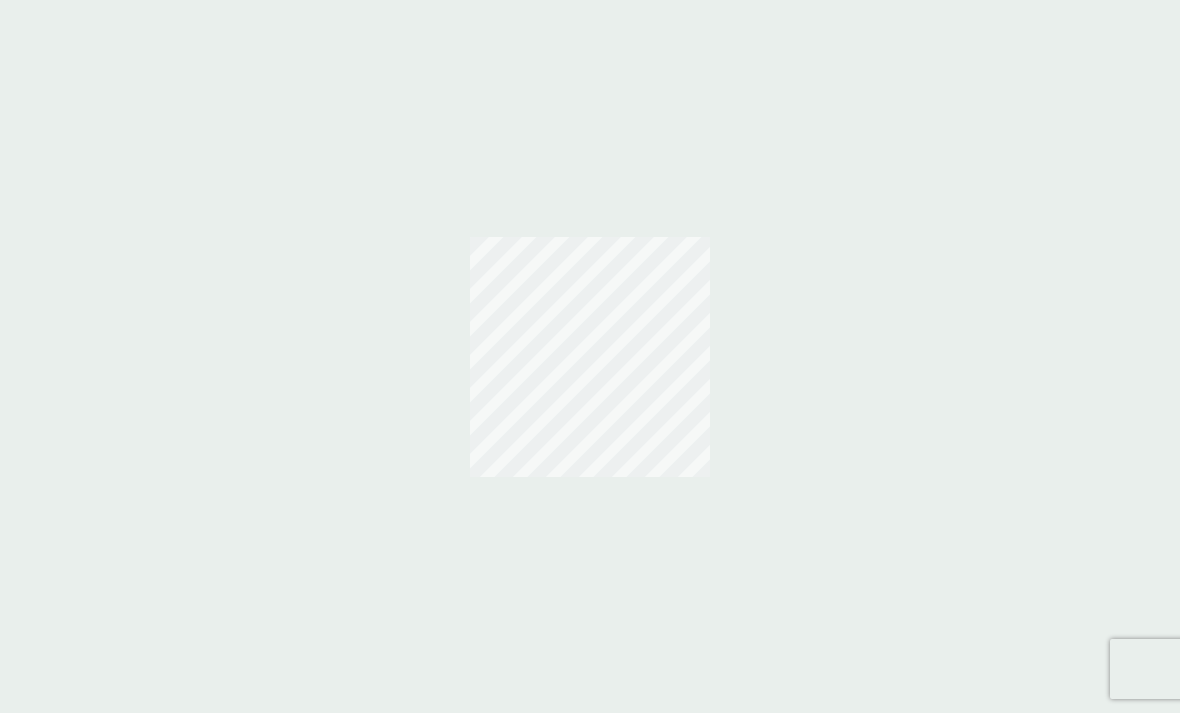 scroll, scrollTop: 0, scrollLeft: 0, axis: both 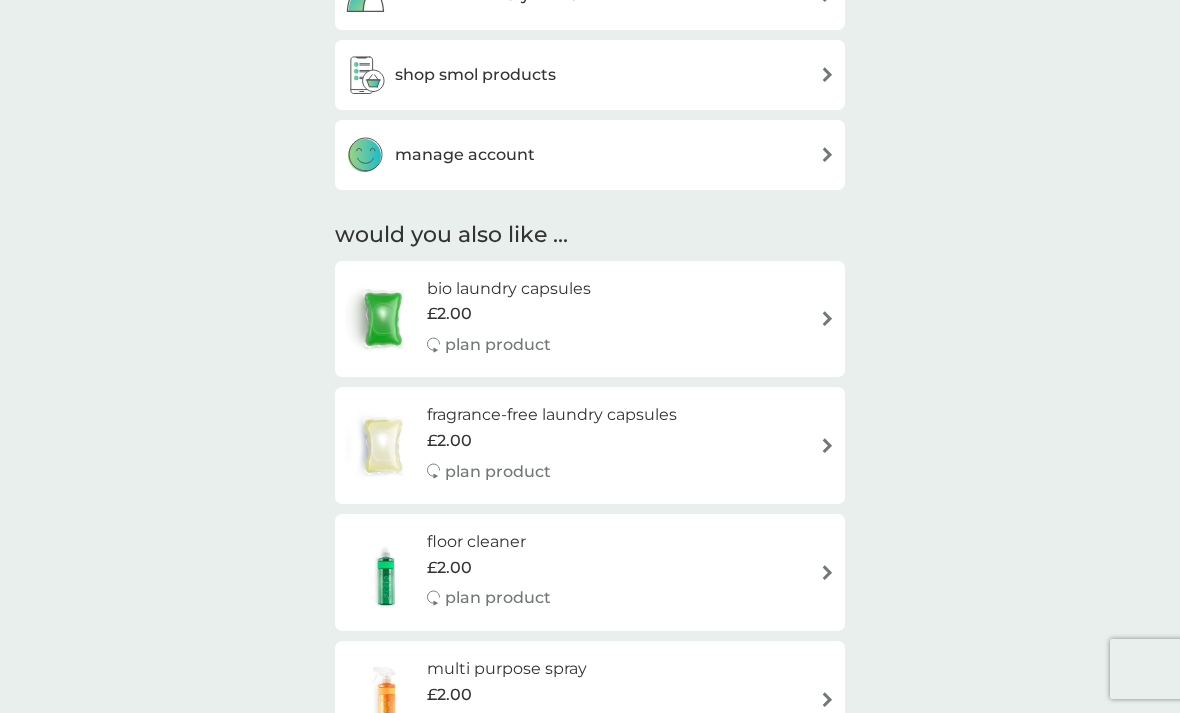 click on "manage account" at bounding box center [590, 155] 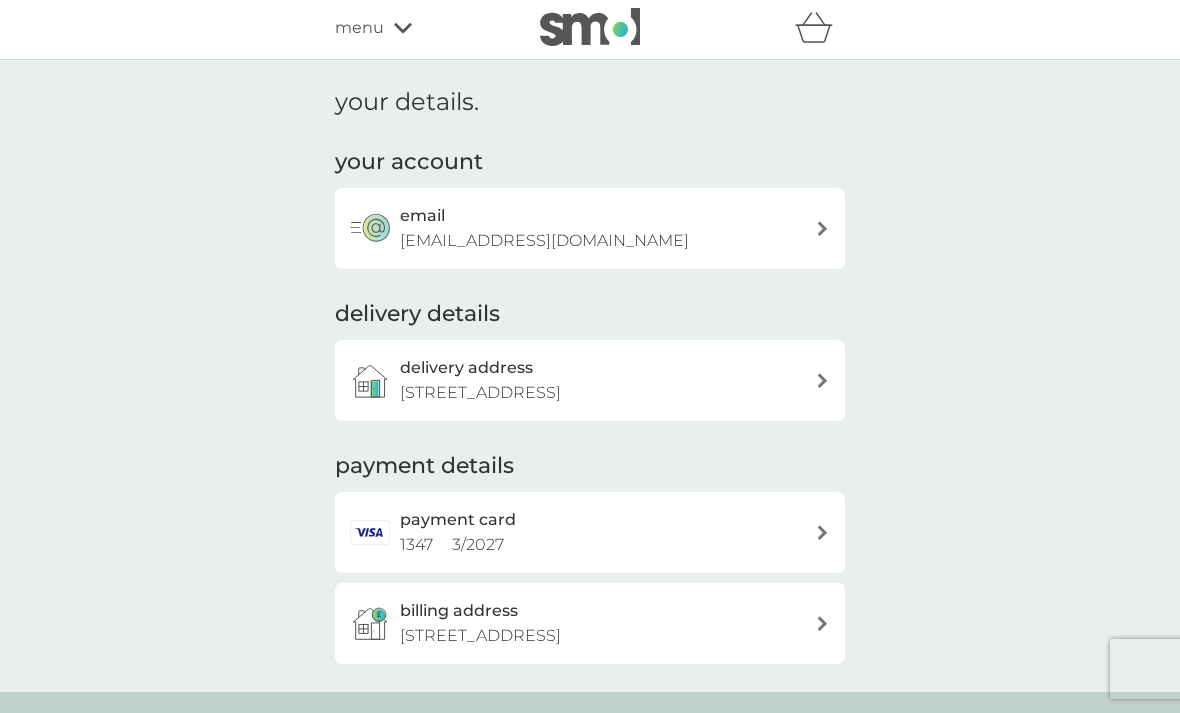 scroll, scrollTop: 6, scrollLeft: 0, axis: vertical 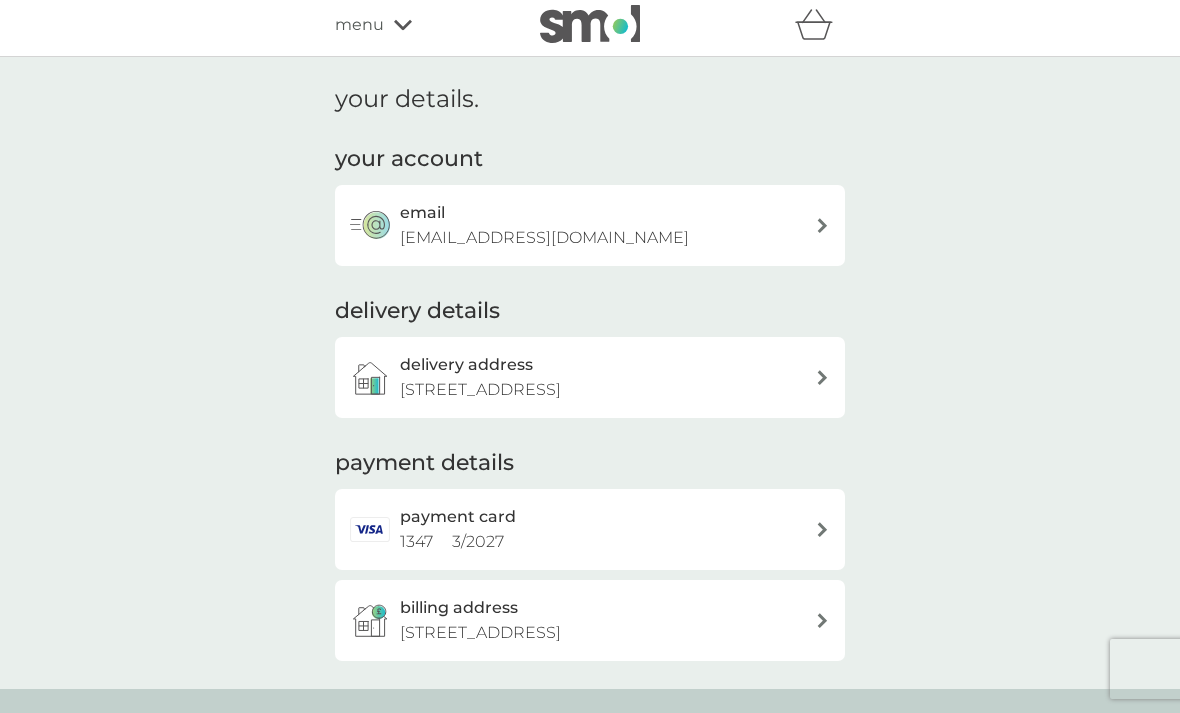 click at bounding box center (822, 225) 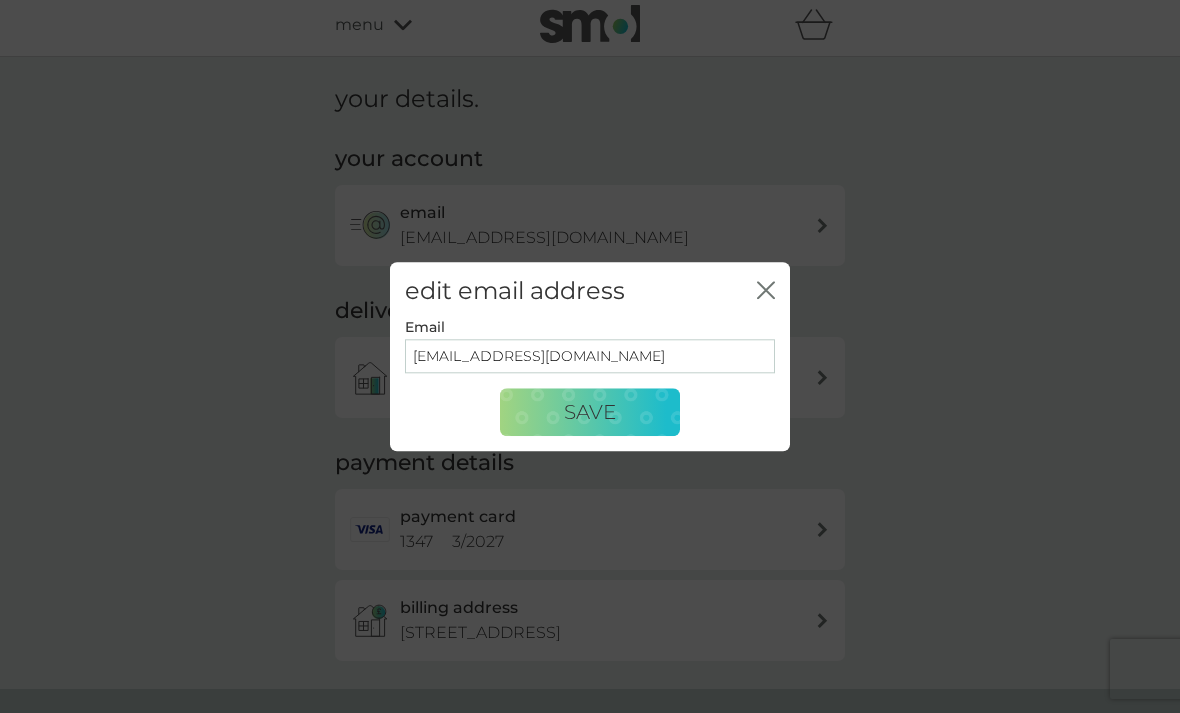 click on "edit email address close Email lucindajane@live.co.uk Save" at bounding box center (590, 356) 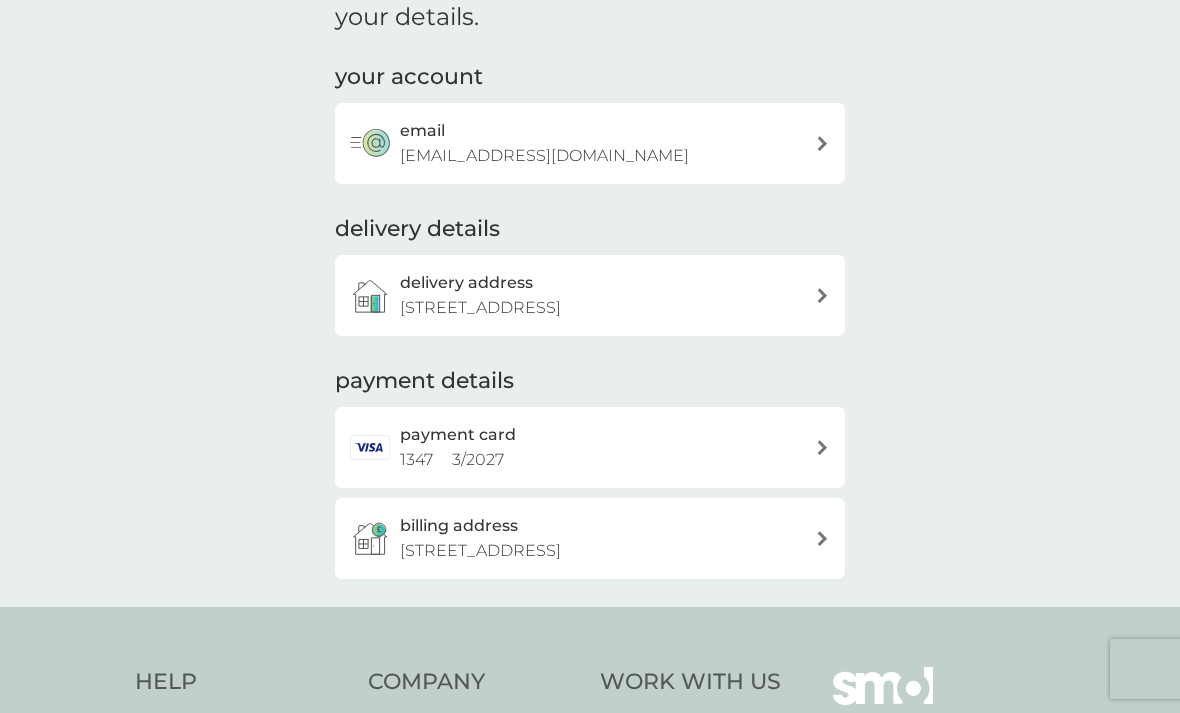 scroll, scrollTop: 0, scrollLeft: 0, axis: both 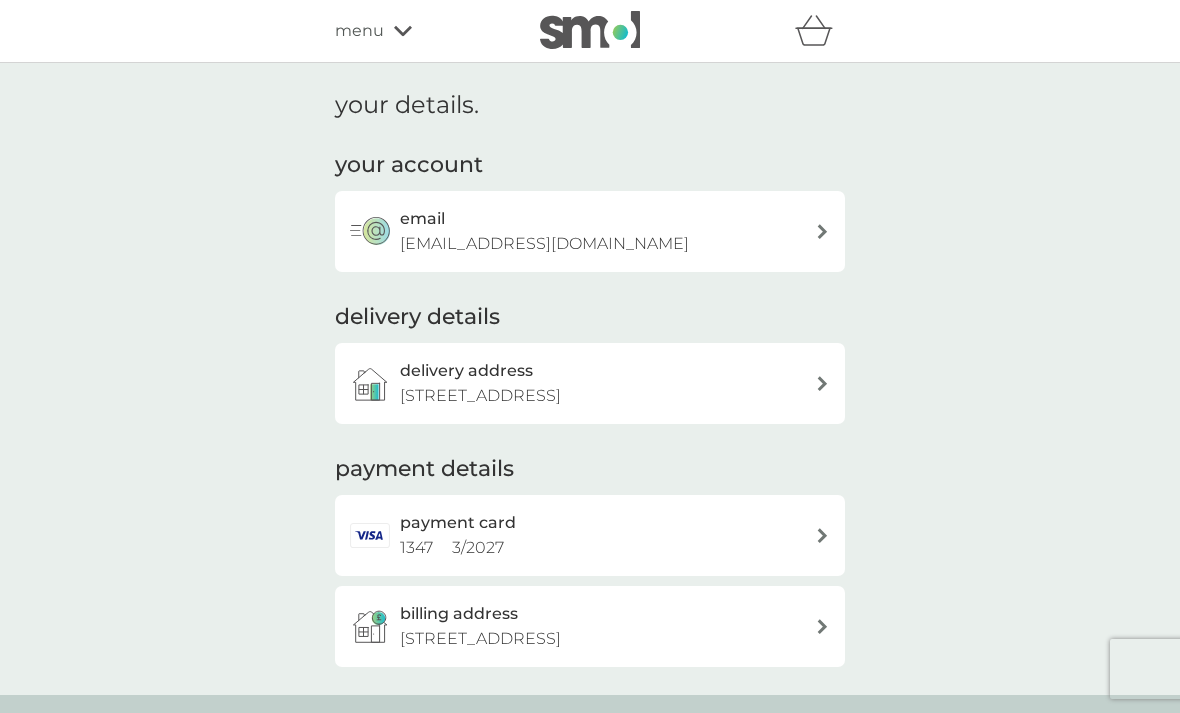 click on "menu" at bounding box center [420, 31] 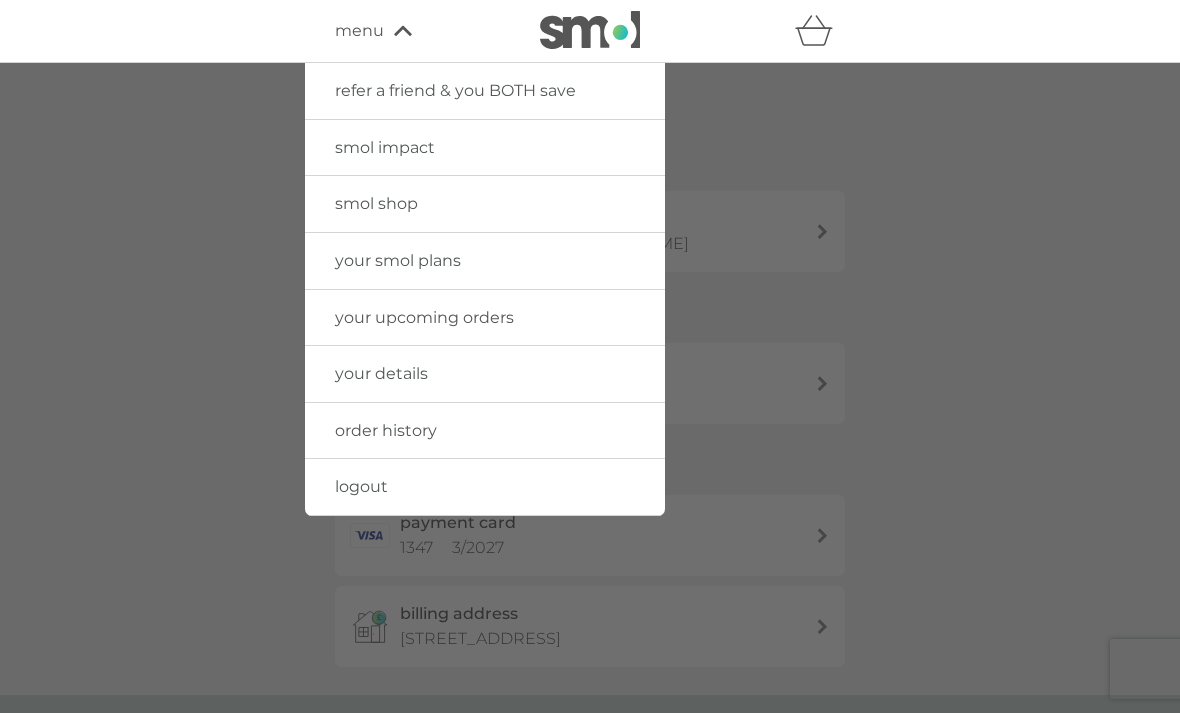 click at bounding box center (590, 419) 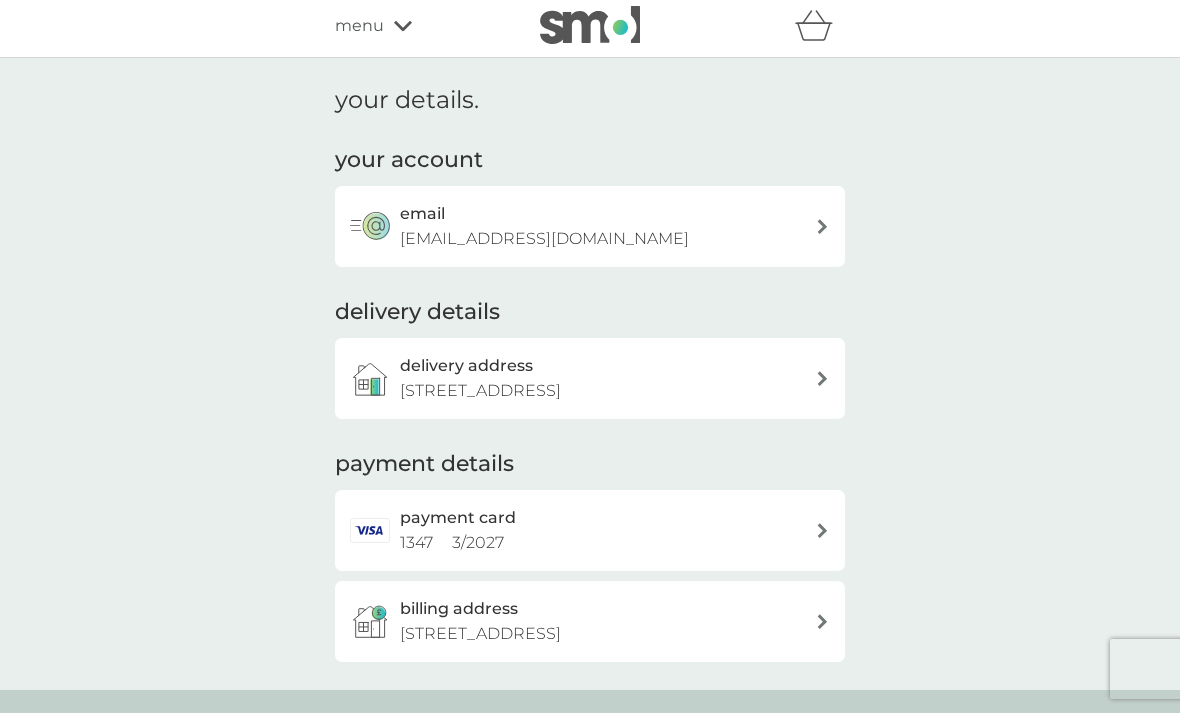 scroll, scrollTop: 0, scrollLeft: 0, axis: both 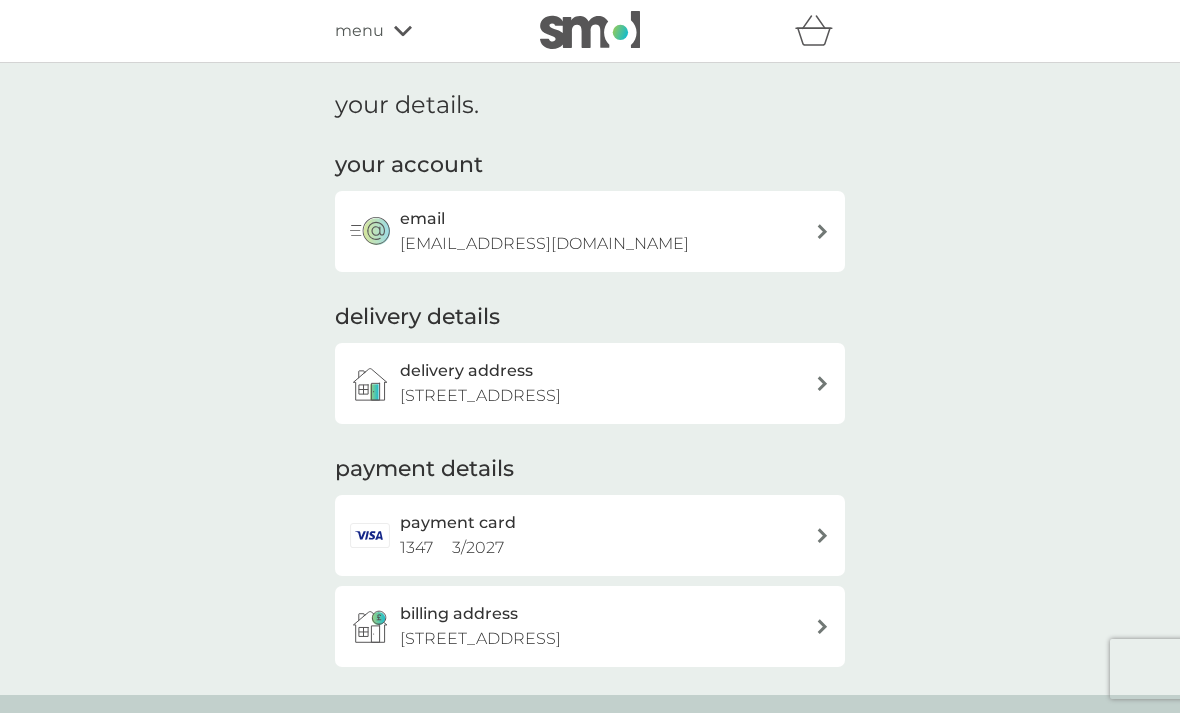 click on "your details." at bounding box center [407, 105] 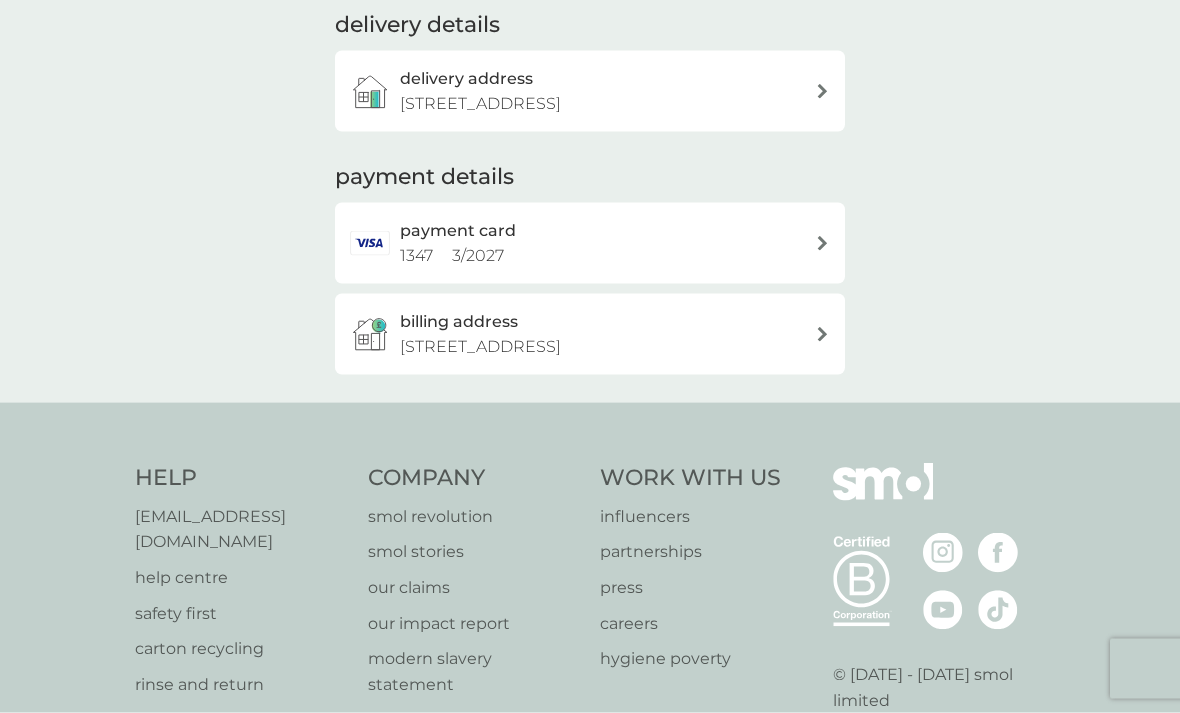 scroll, scrollTop: 293, scrollLeft: 0, axis: vertical 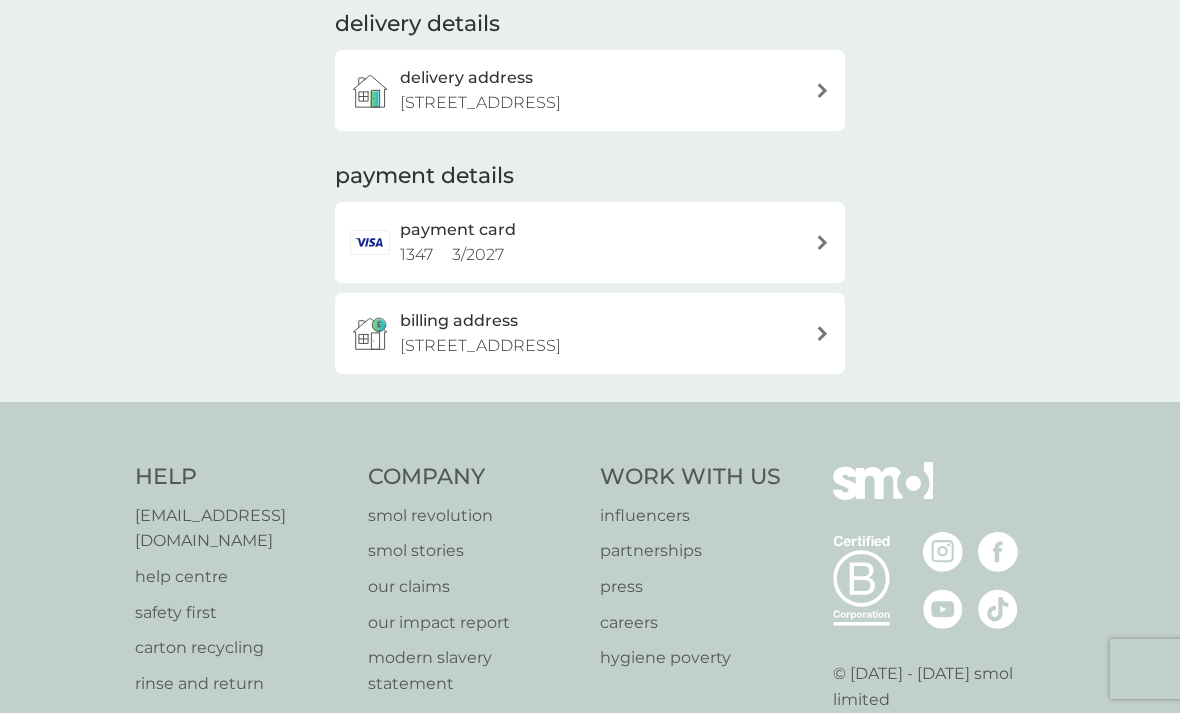 click on "help centre" at bounding box center (241, 577) 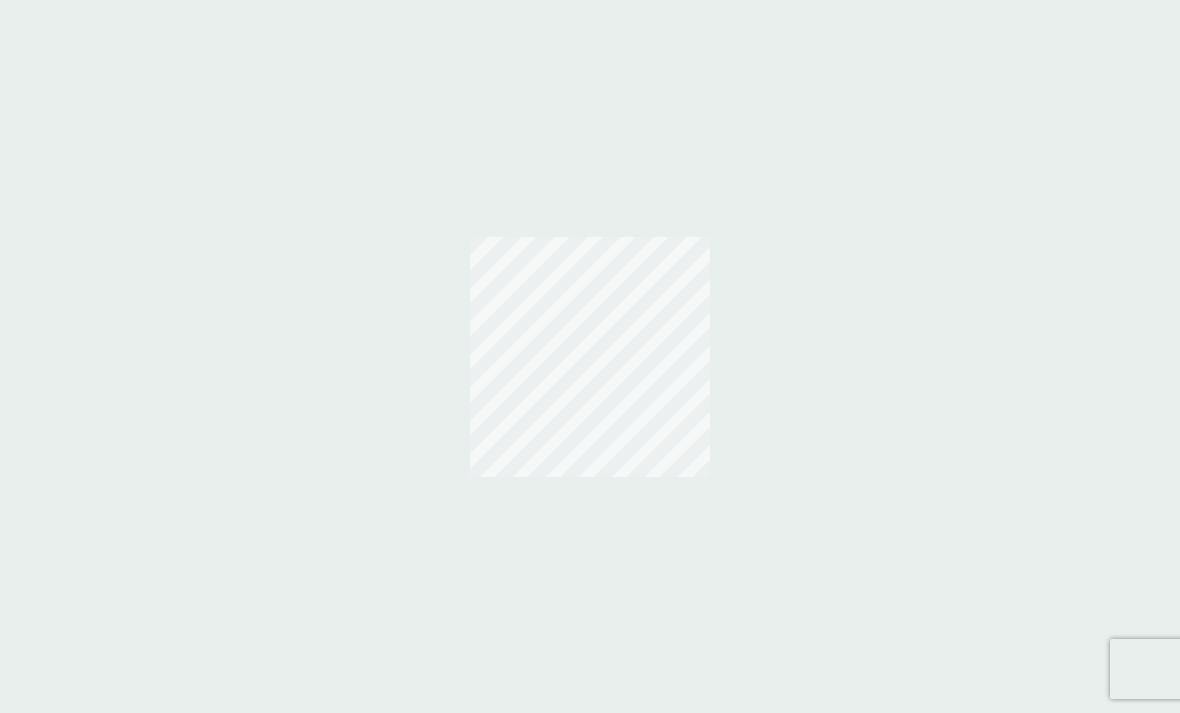 scroll, scrollTop: 0, scrollLeft: 0, axis: both 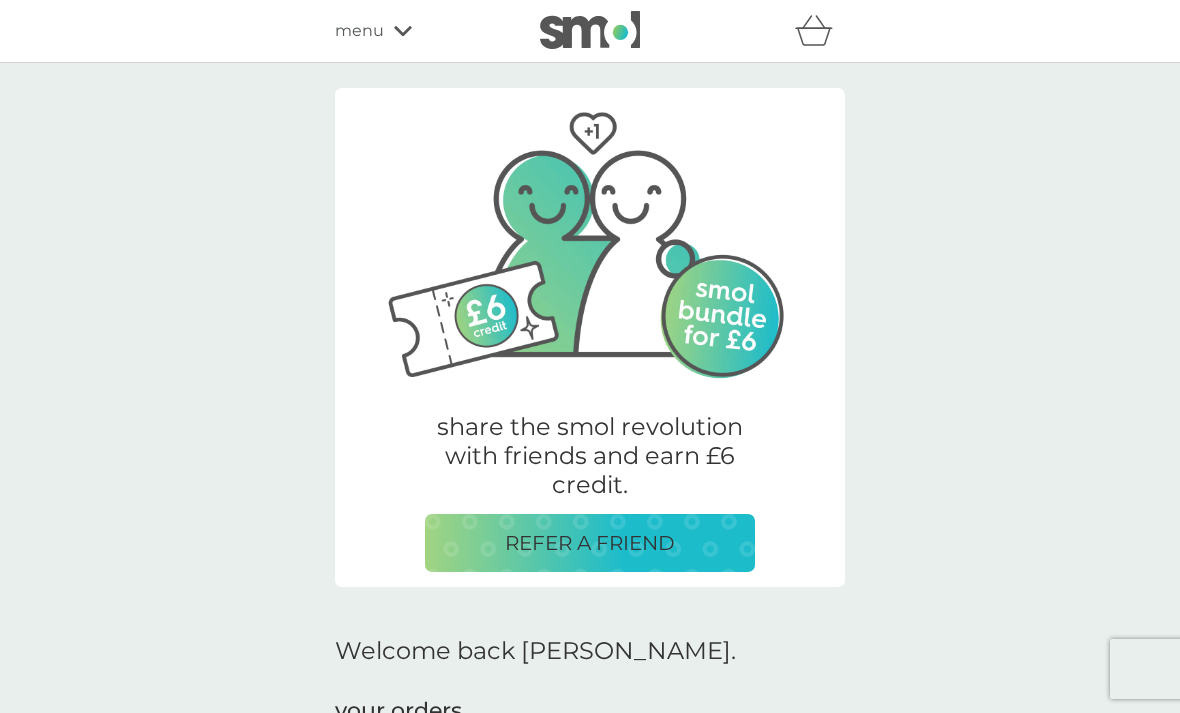 click on "menu" at bounding box center [420, 31] 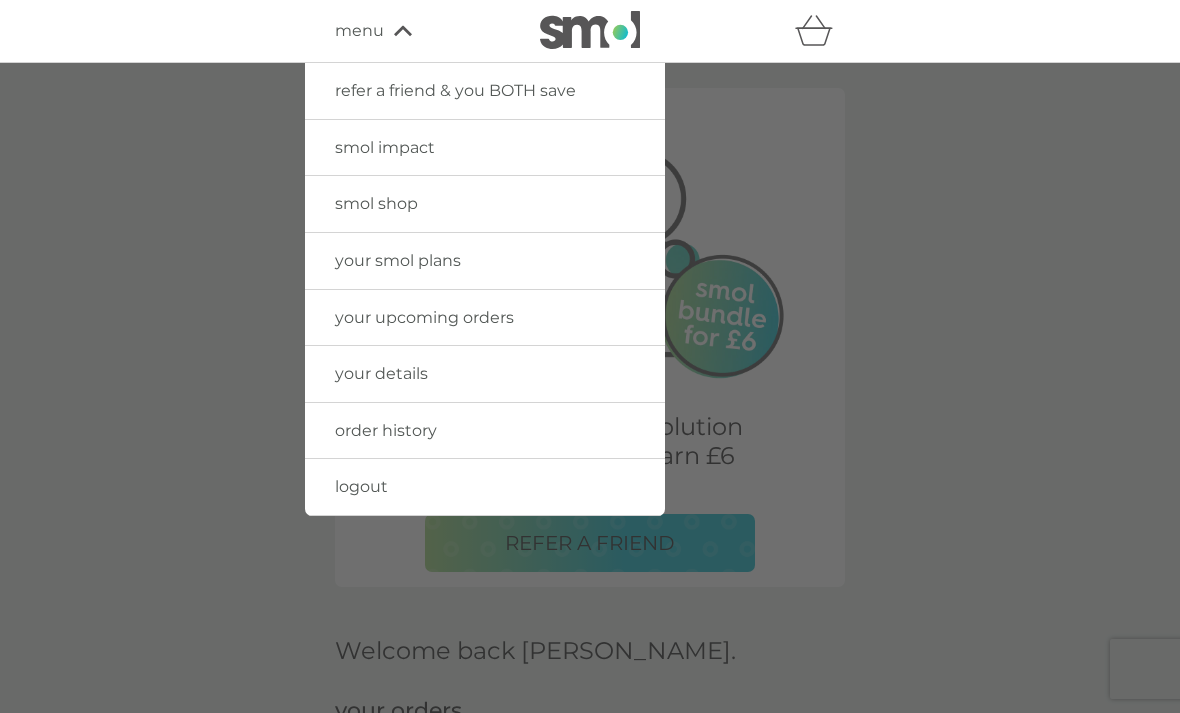 click on "logout" at bounding box center (361, 486) 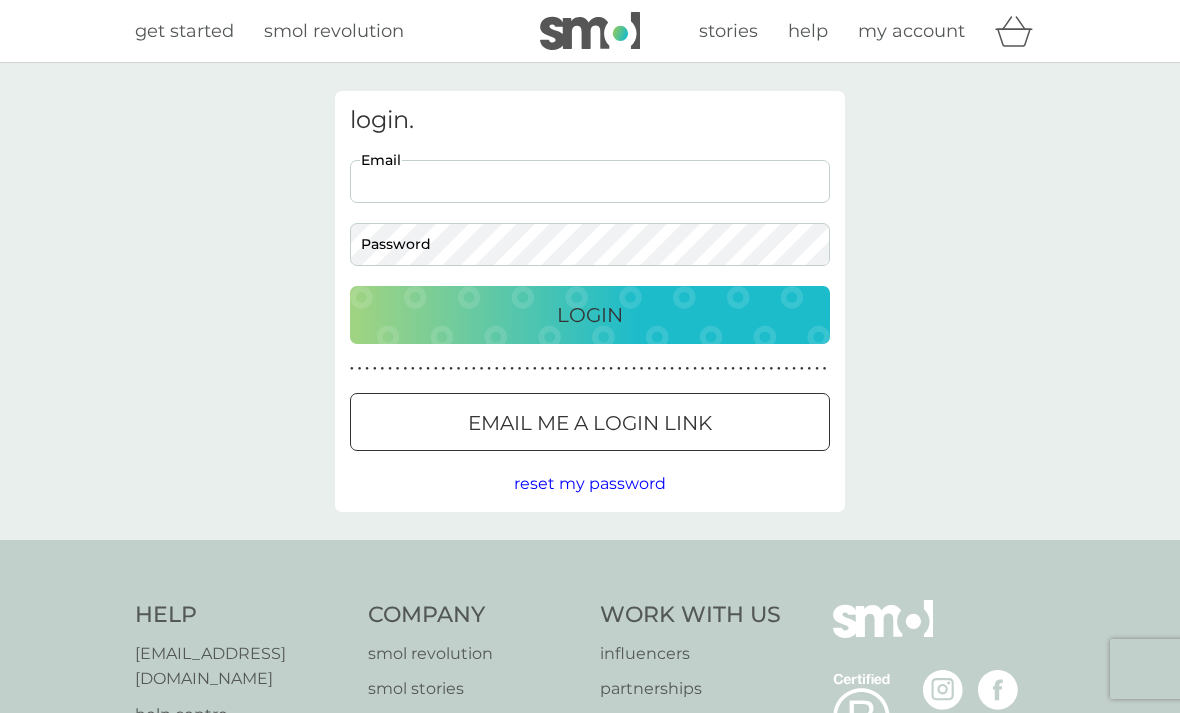 scroll, scrollTop: 0, scrollLeft: 0, axis: both 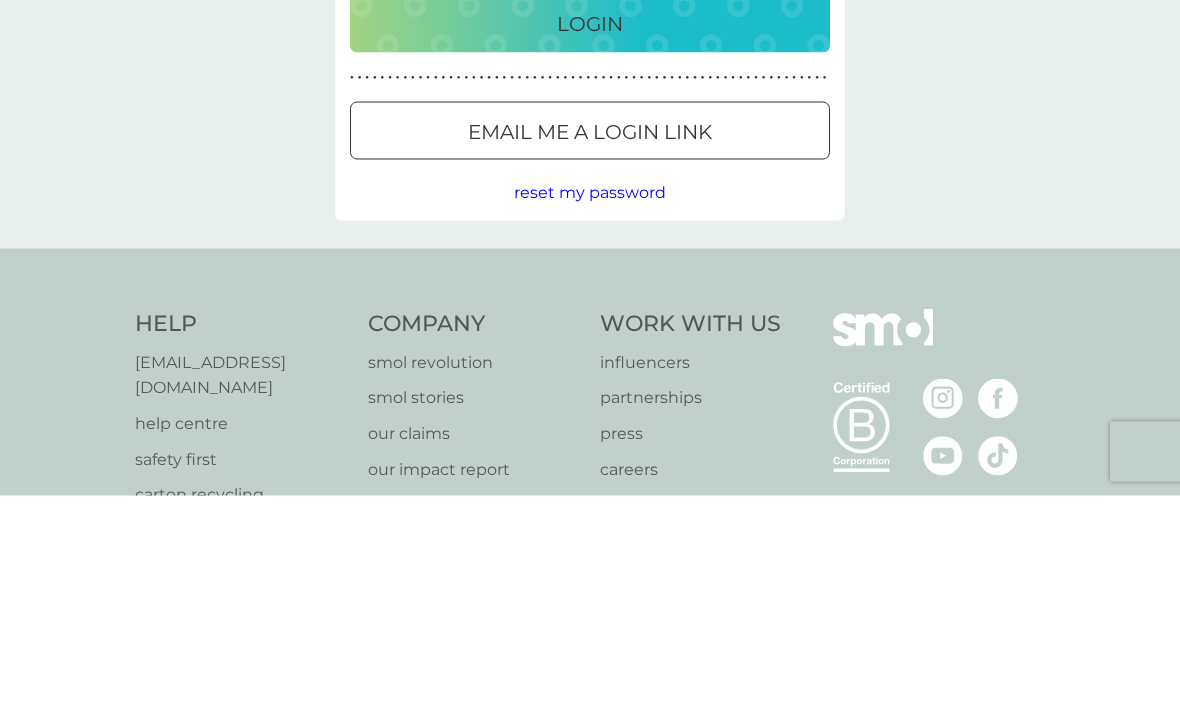click on "reset my password" at bounding box center [590, 409] 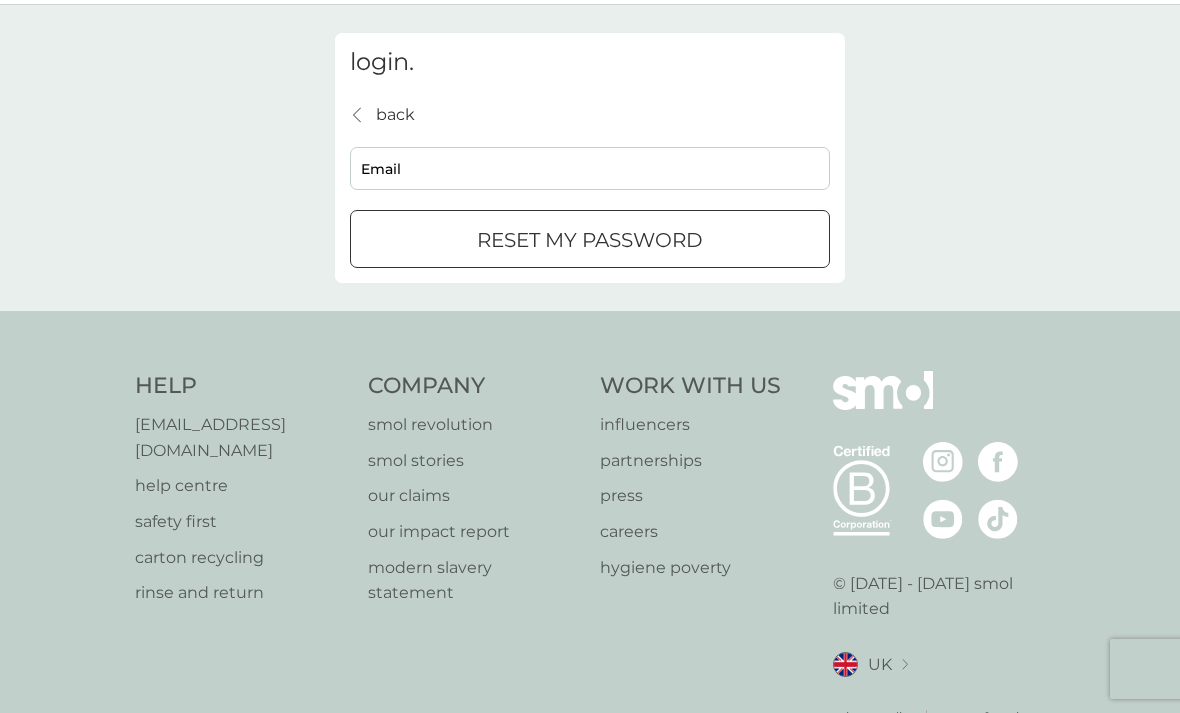 scroll, scrollTop: 59, scrollLeft: 0, axis: vertical 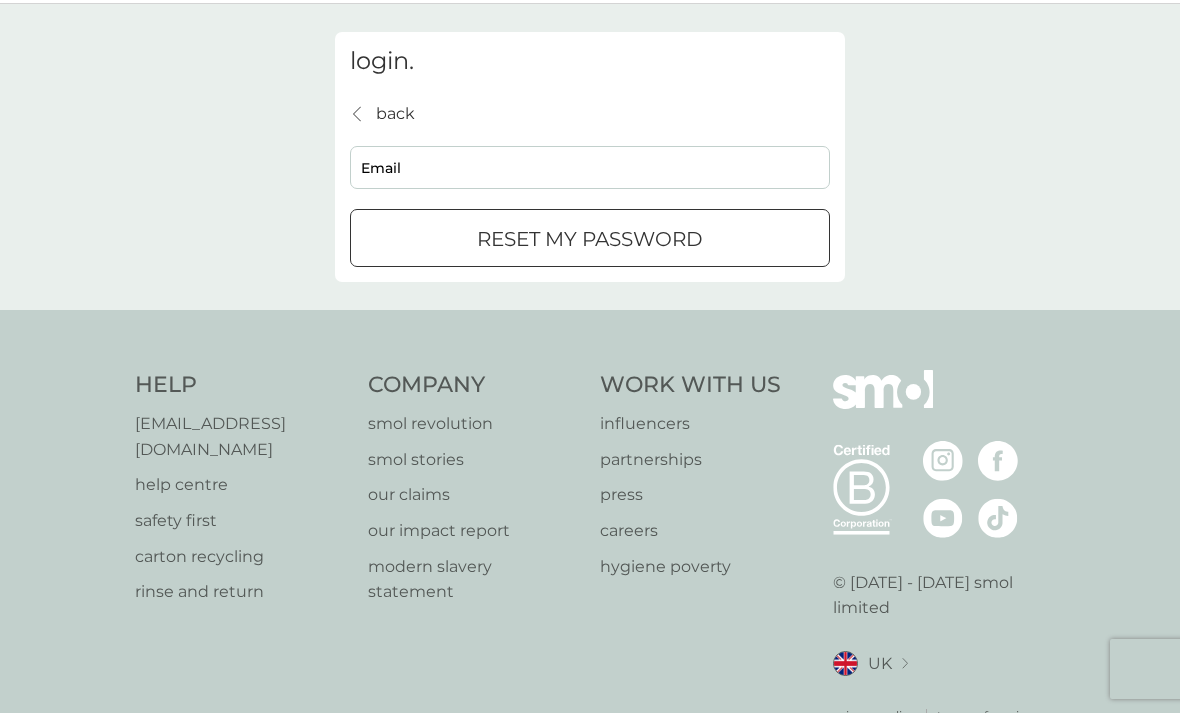click on "Email" at bounding box center (590, 167) 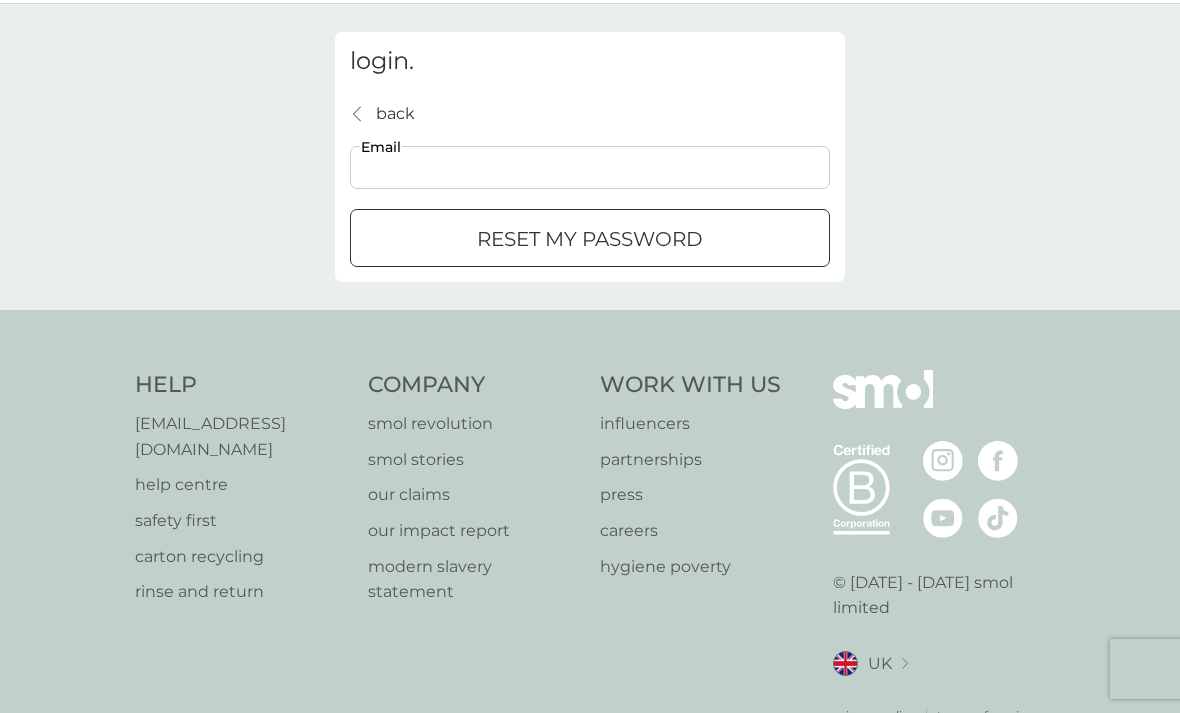scroll, scrollTop: 58, scrollLeft: 0, axis: vertical 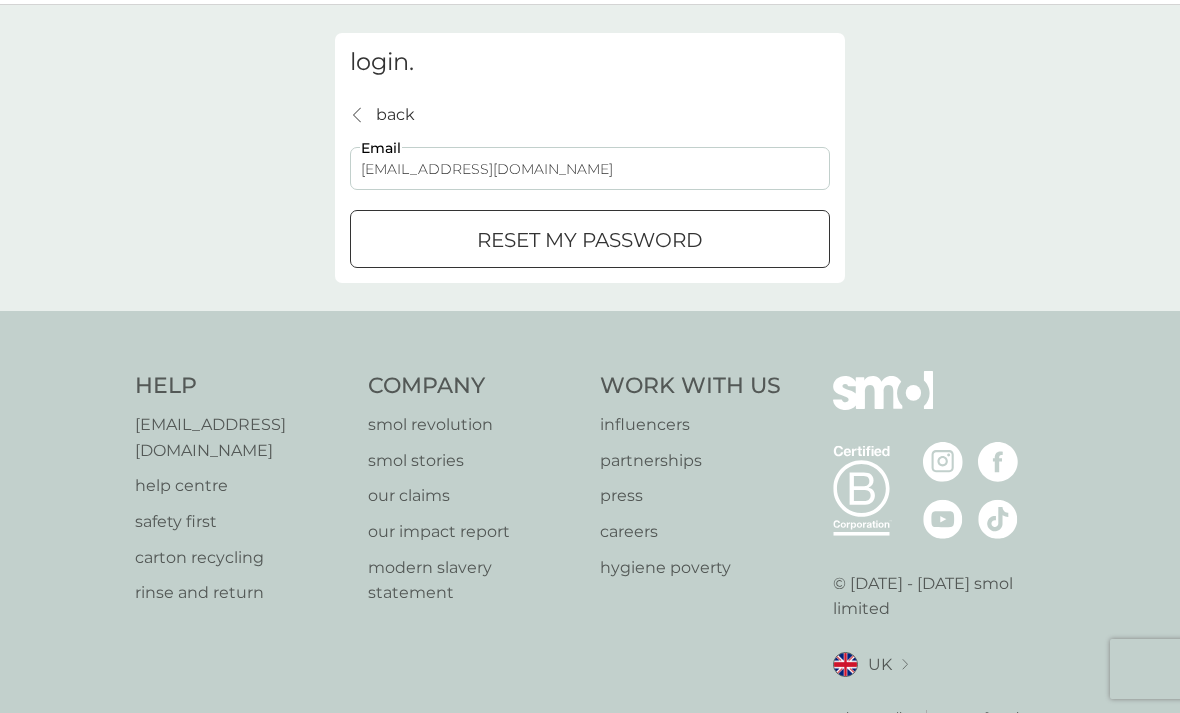 click on "reset my password" at bounding box center [590, 239] 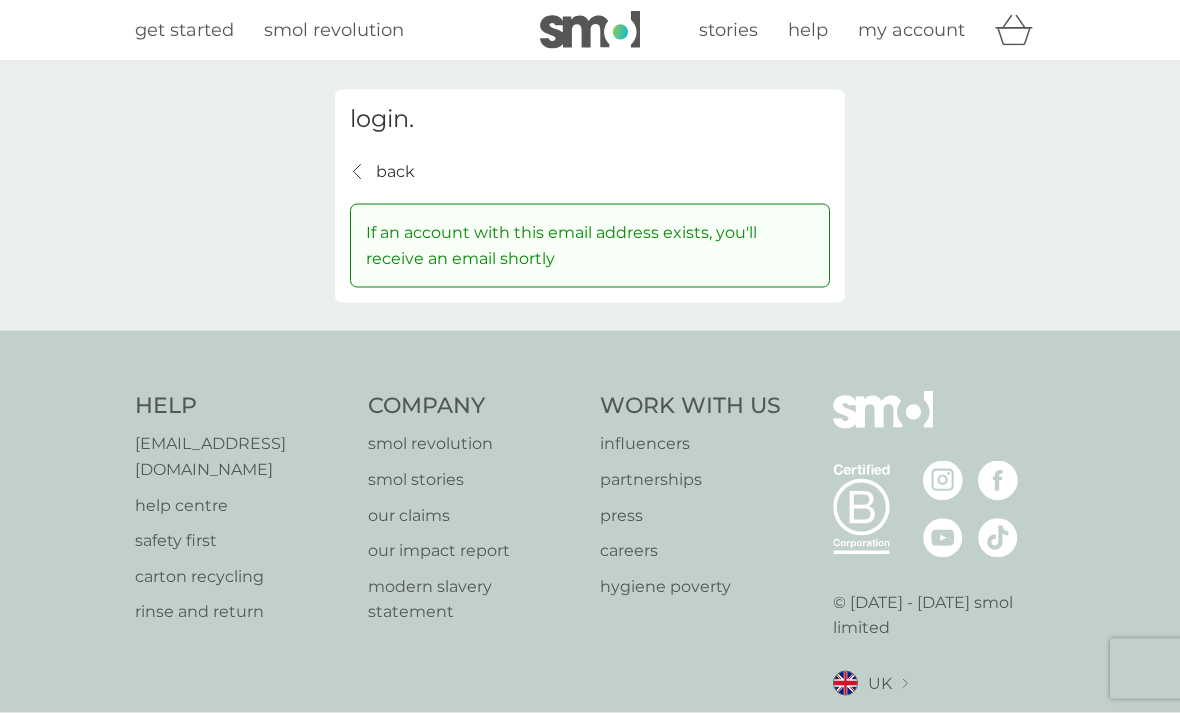 scroll, scrollTop: 0, scrollLeft: 0, axis: both 